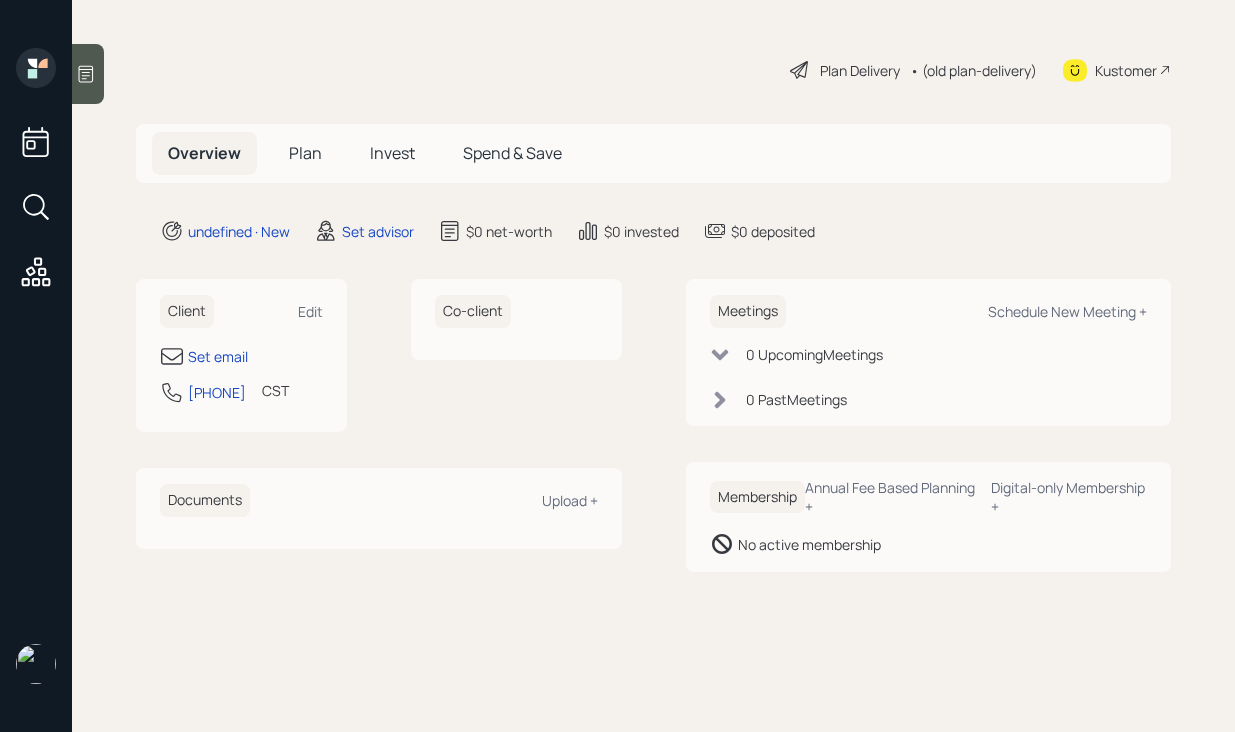 scroll, scrollTop: 0, scrollLeft: 0, axis: both 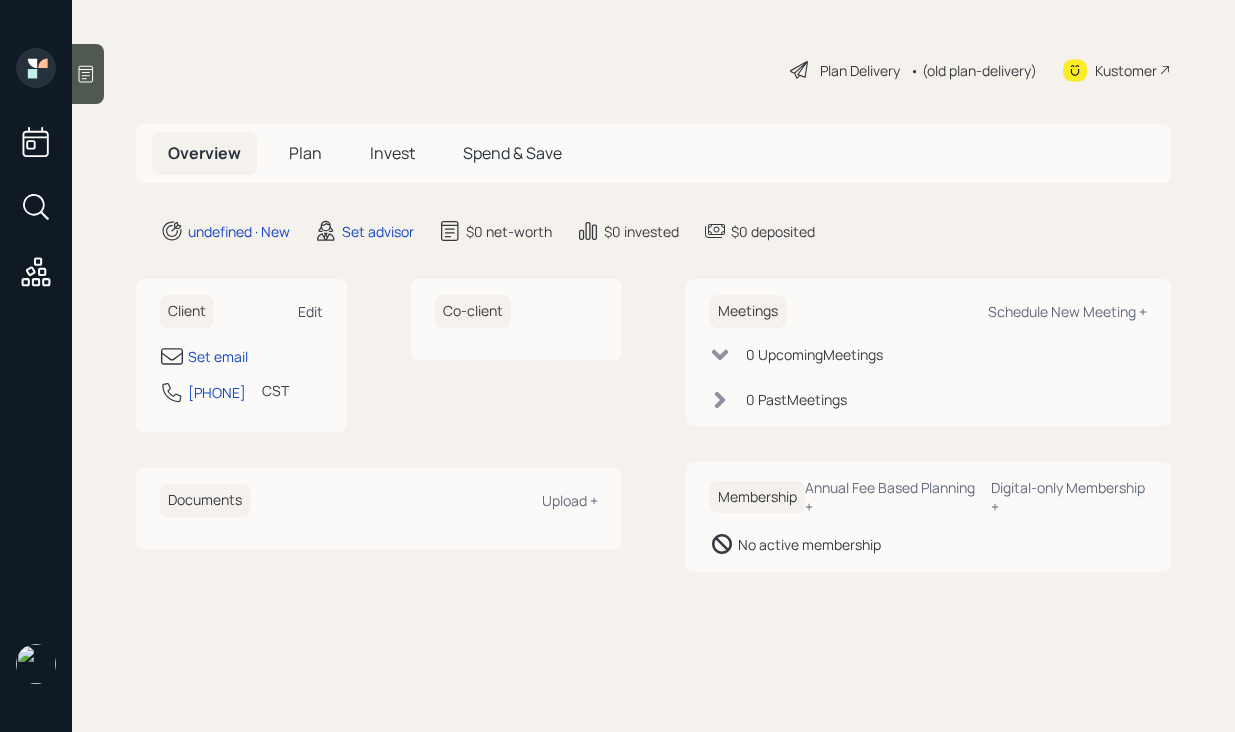 click on "Edit" at bounding box center [310, 311] 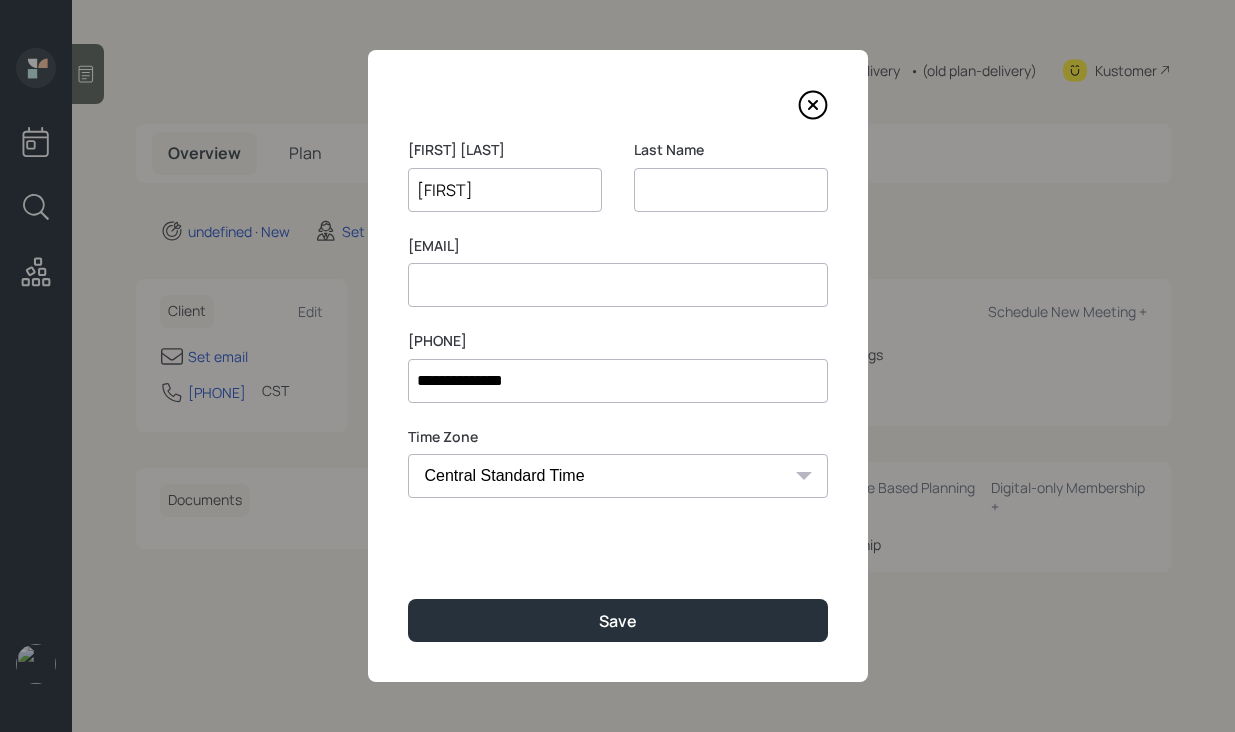 type on "[FIRST]" 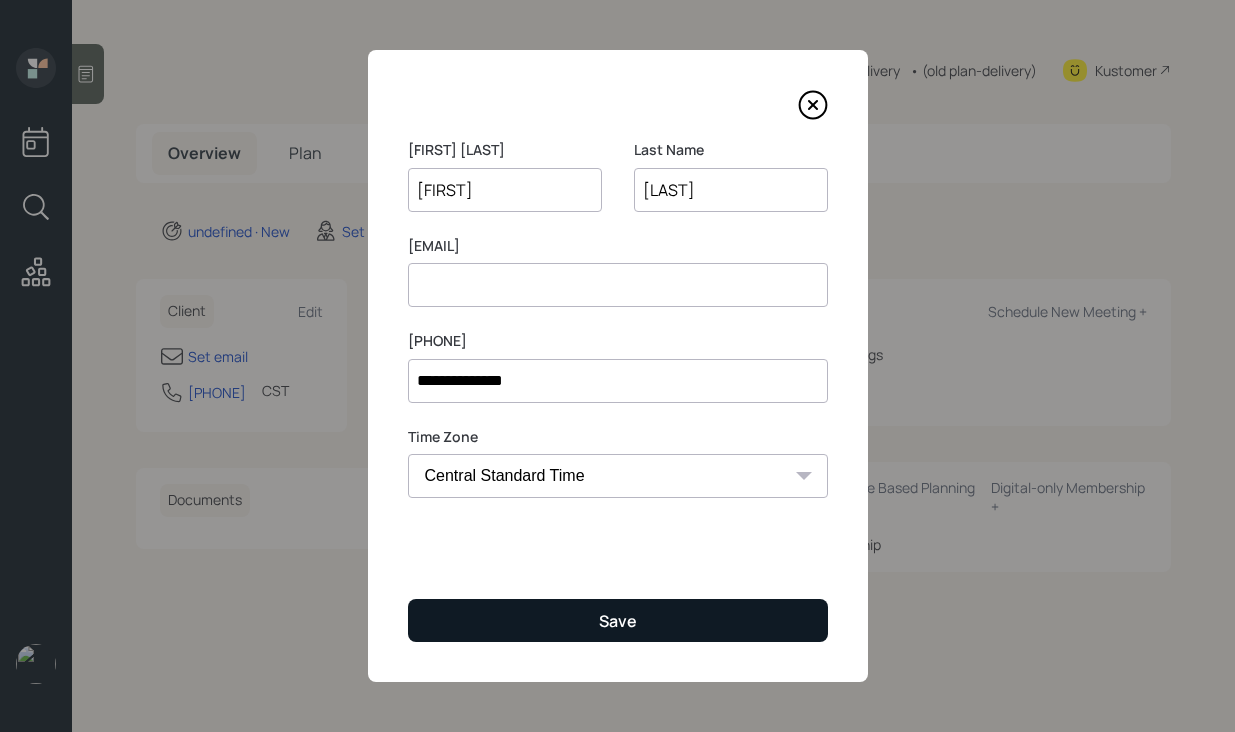type on "[LAST]" 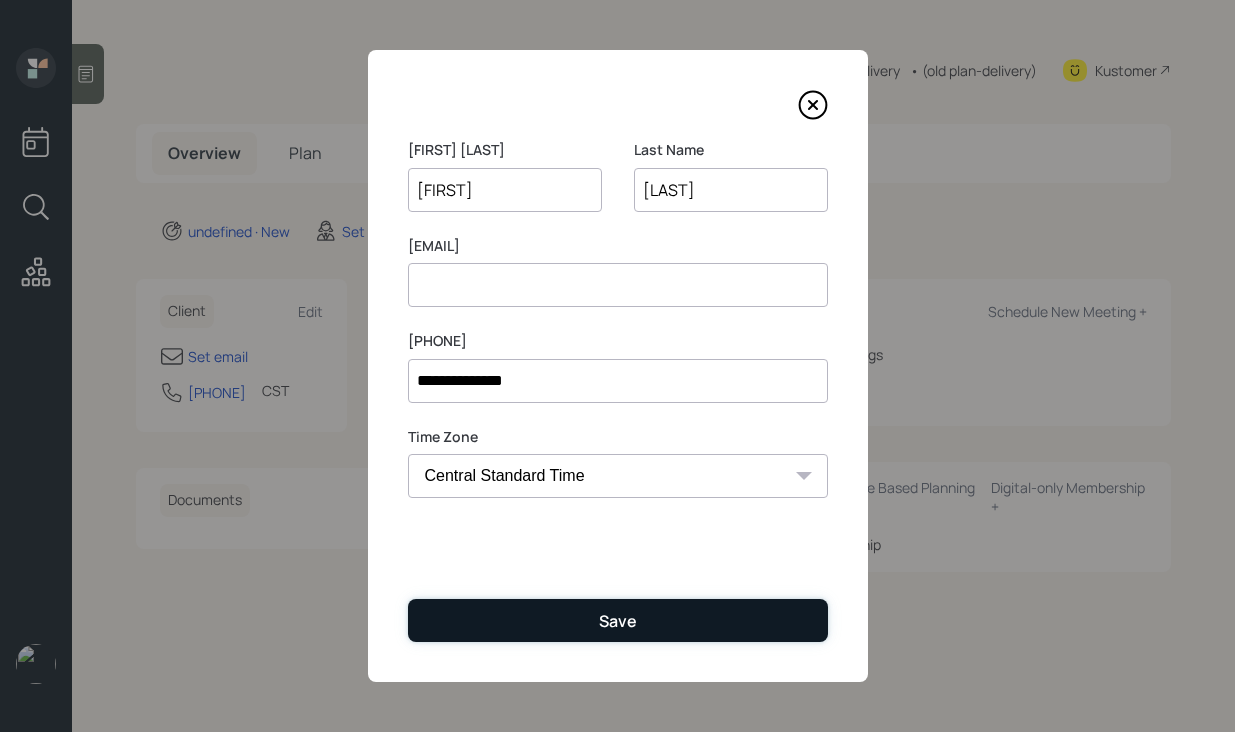 click on "Save" at bounding box center (618, 620) 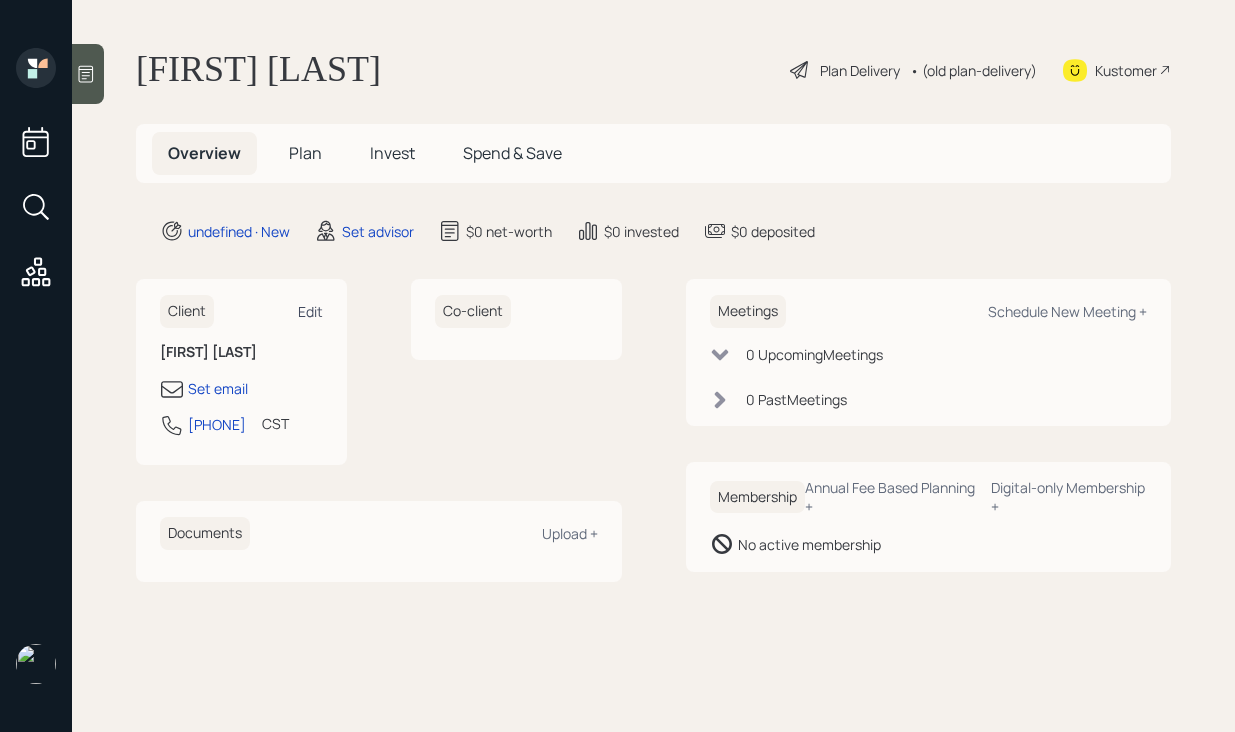 click on "Edit" at bounding box center [310, 311] 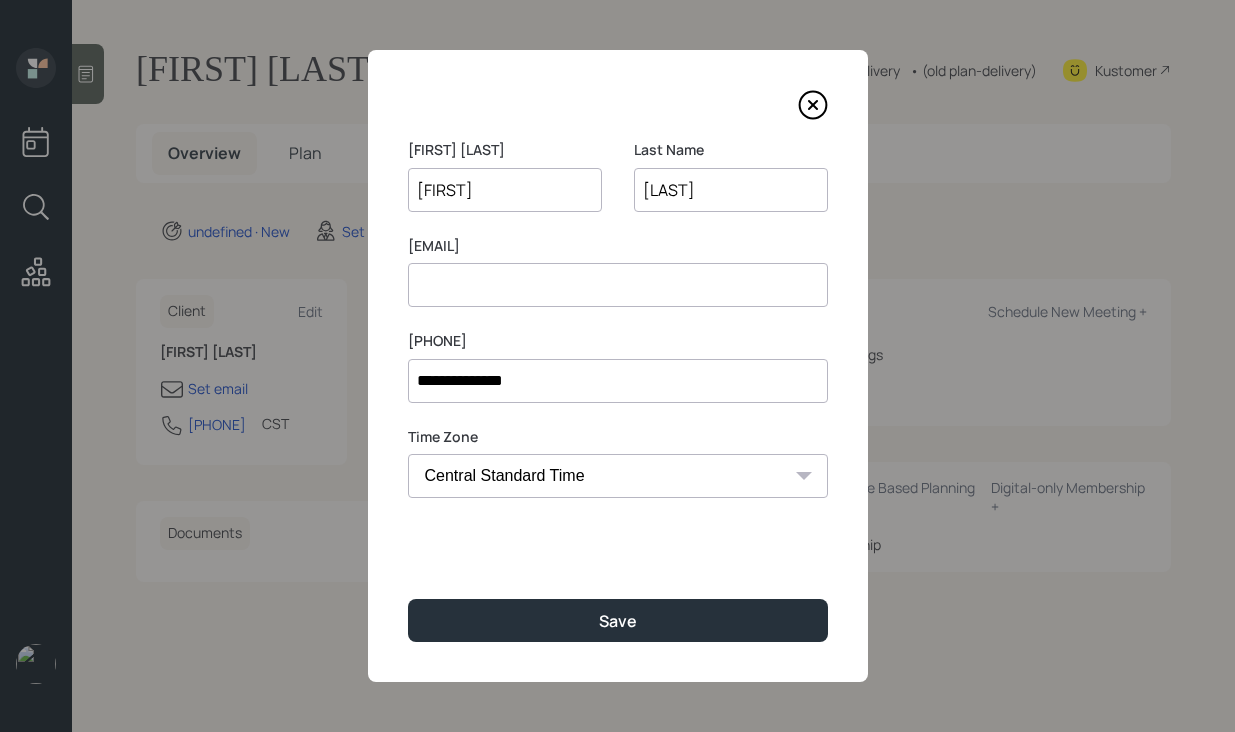 click at bounding box center (618, 285) 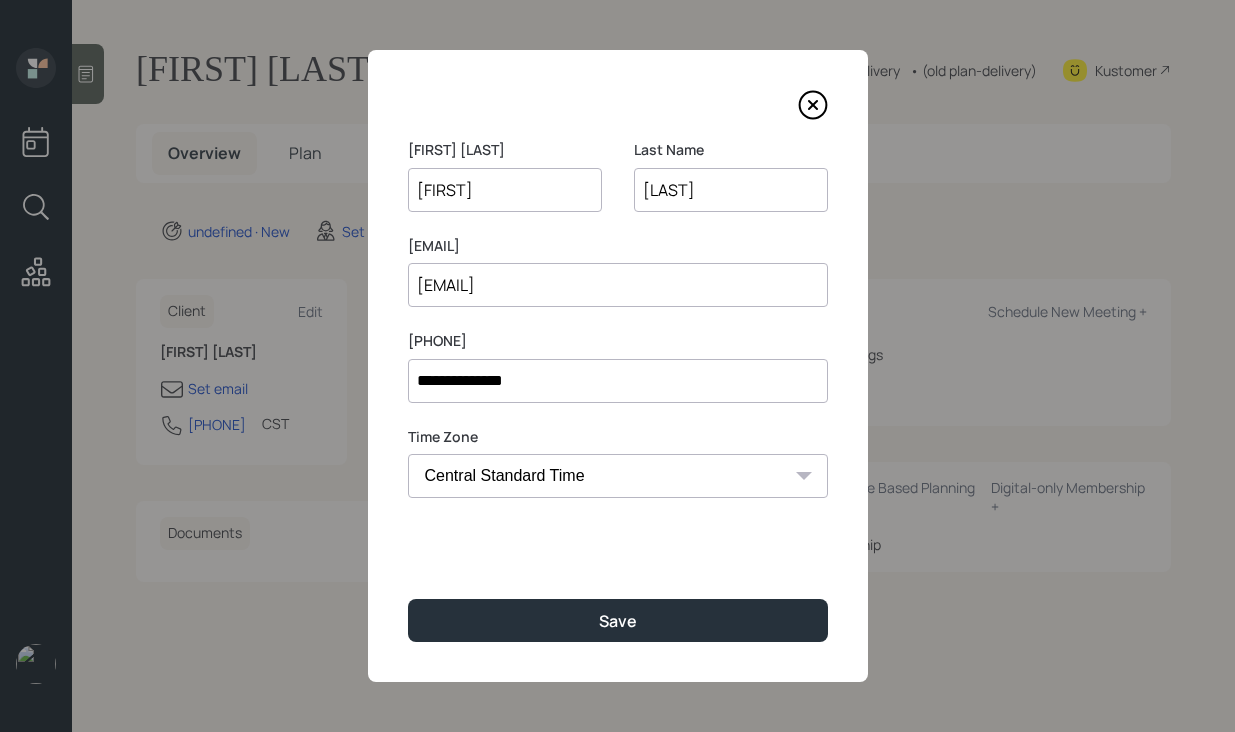 type on "[EMAIL]" 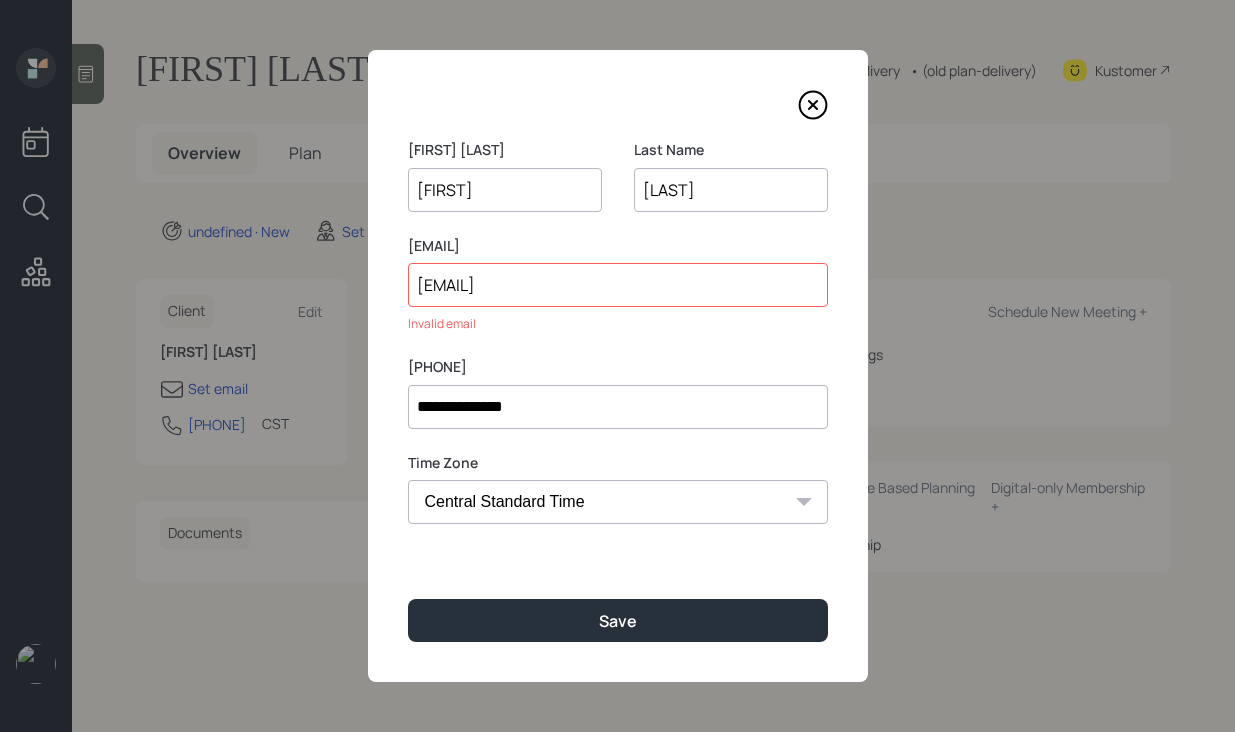 type on "[LAST]" 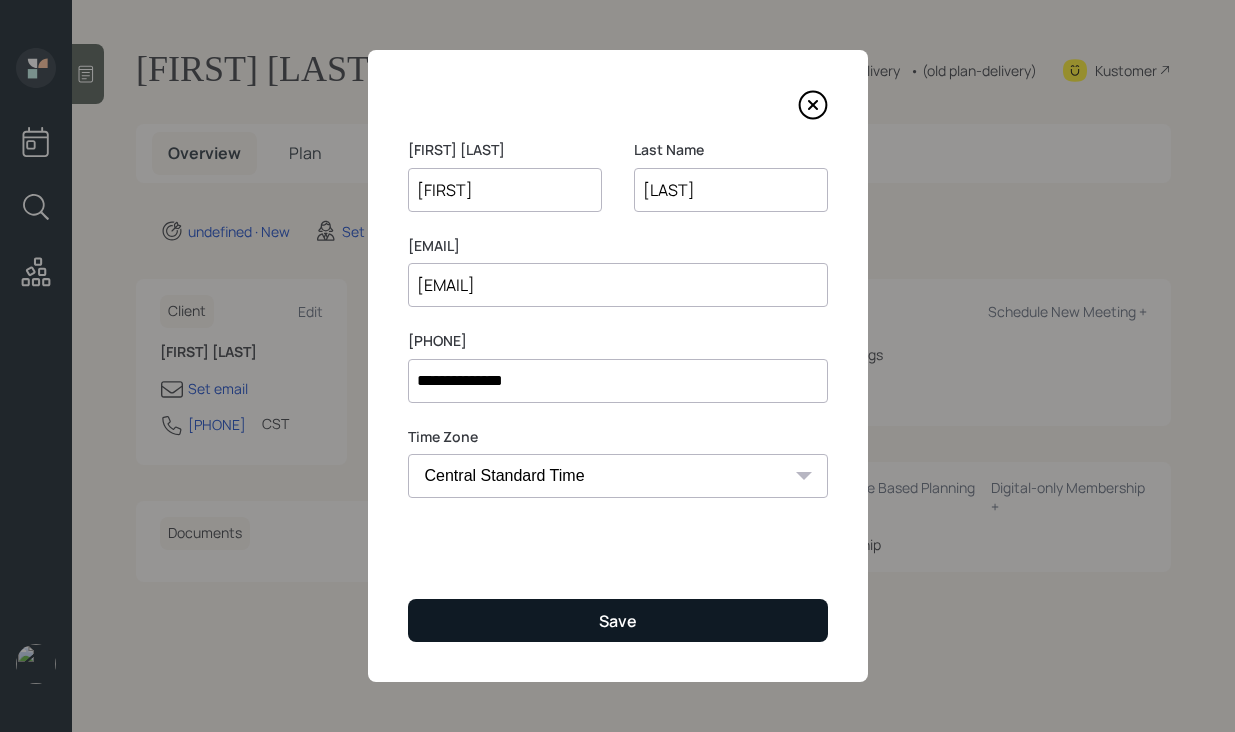 type on "[EMAIL]" 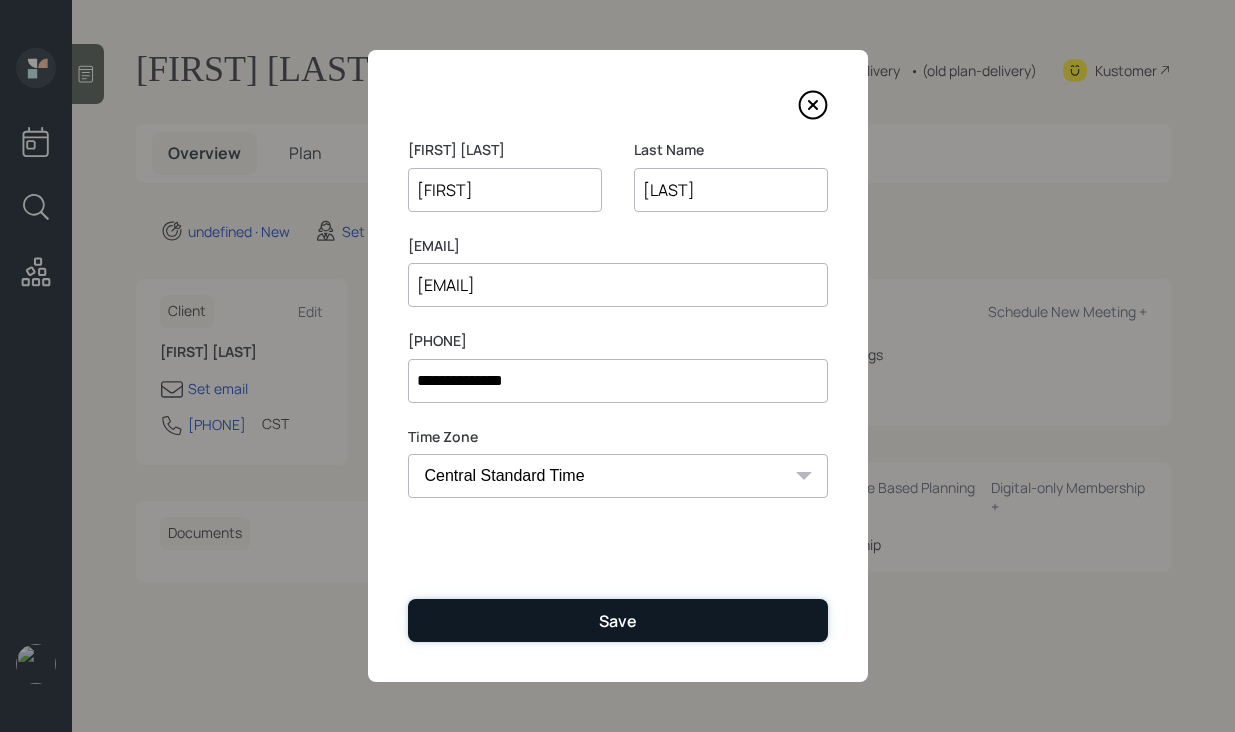 click on "Save" at bounding box center (618, 620) 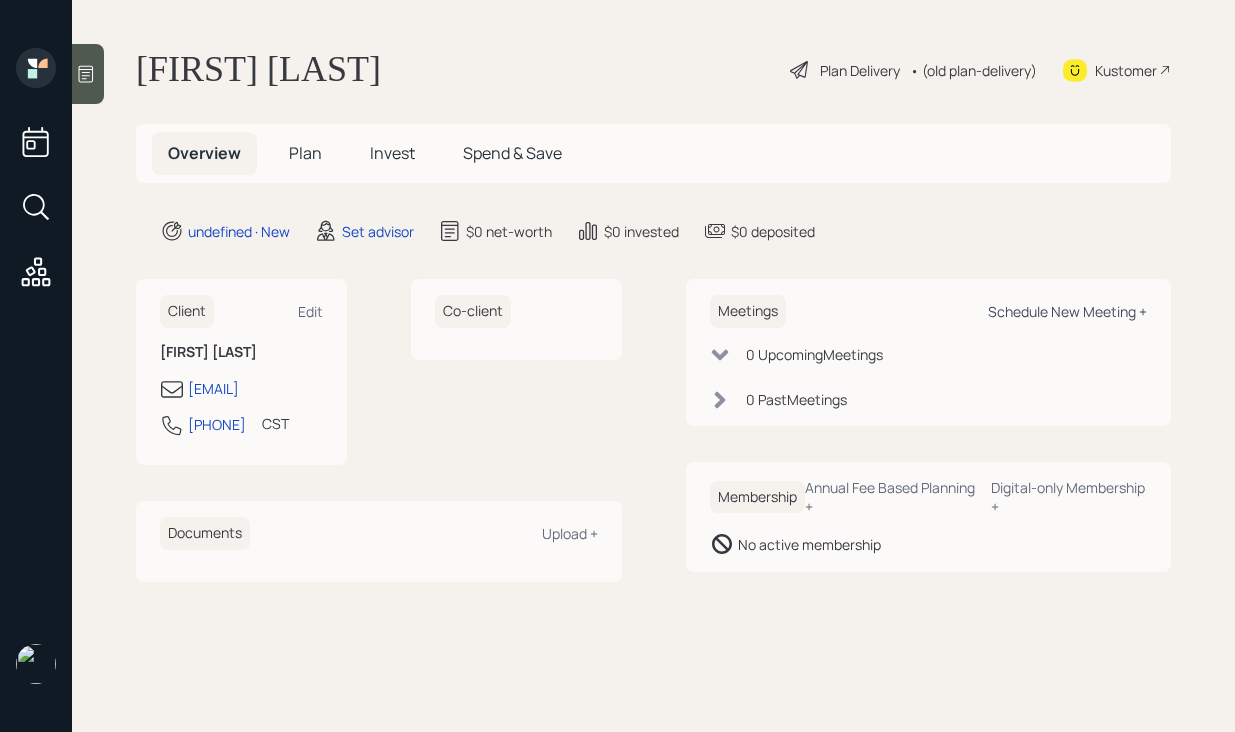 click on "Schedule New Meeting +" at bounding box center [310, 311] 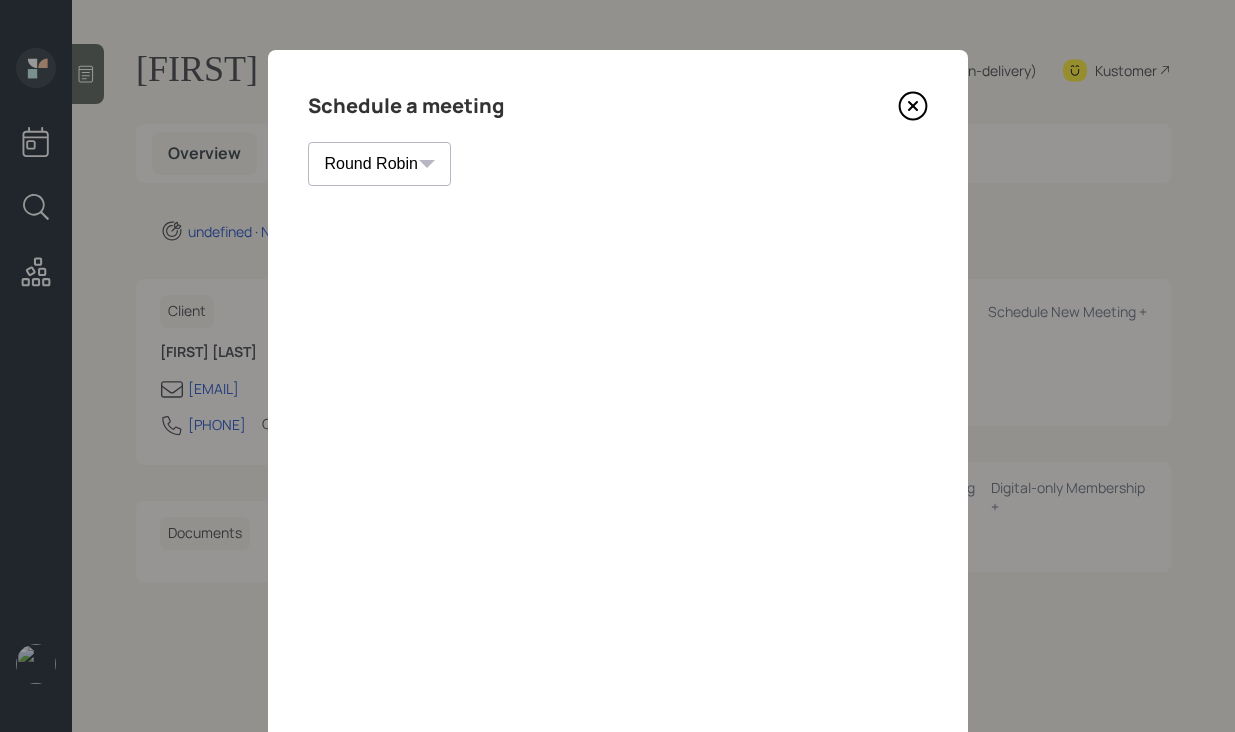 scroll, scrollTop: 46, scrollLeft: 0, axis: vertical 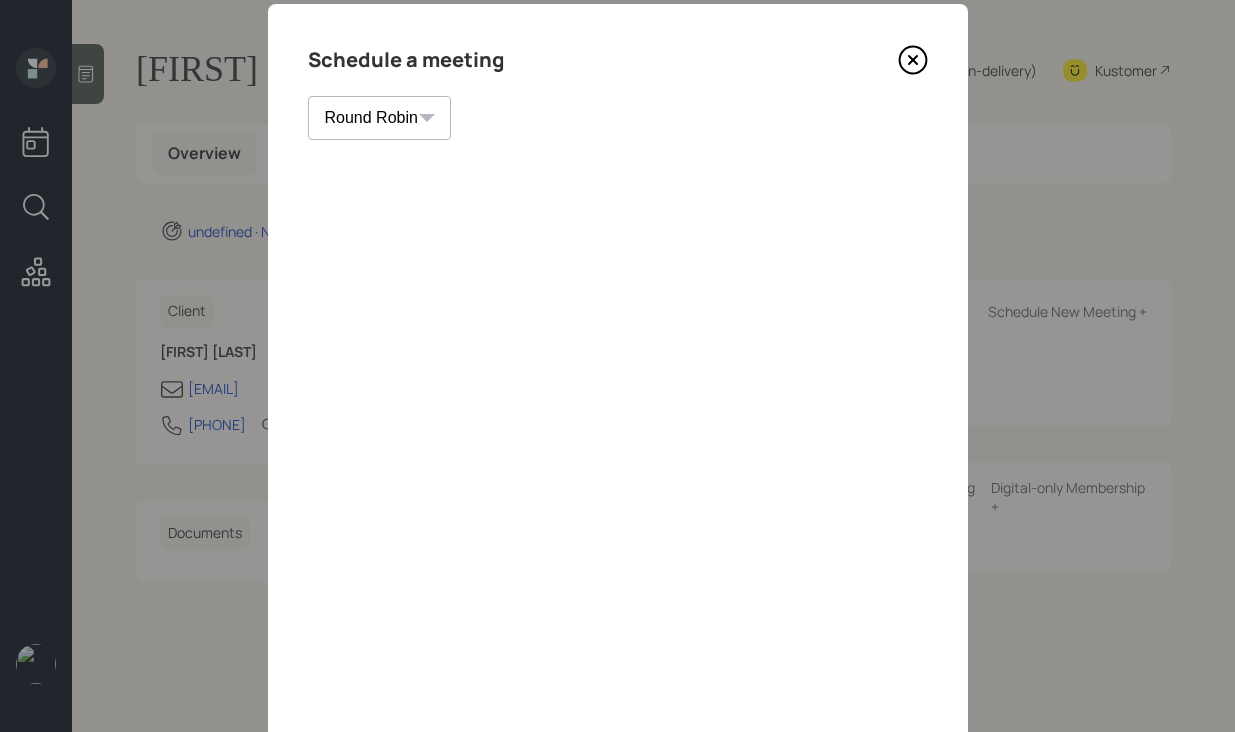 click at bounding box center (912, 60) 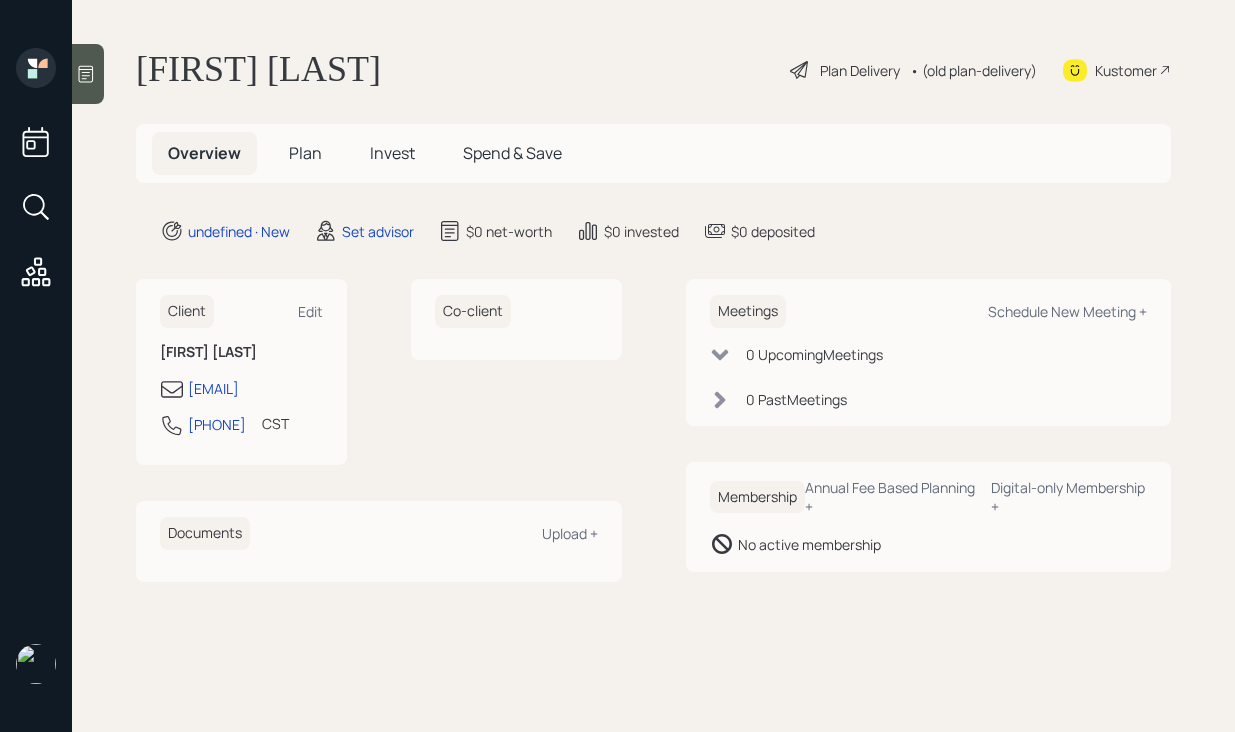 click at bounding box center [88, 74] 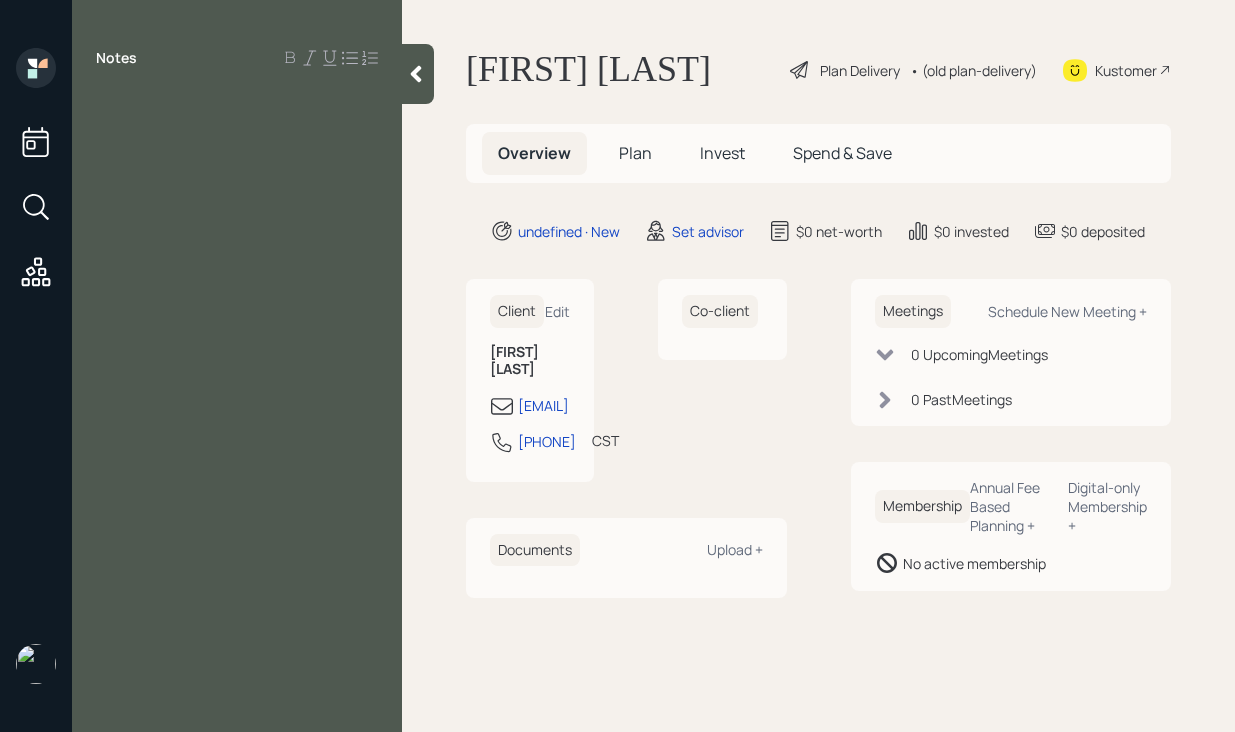 paste 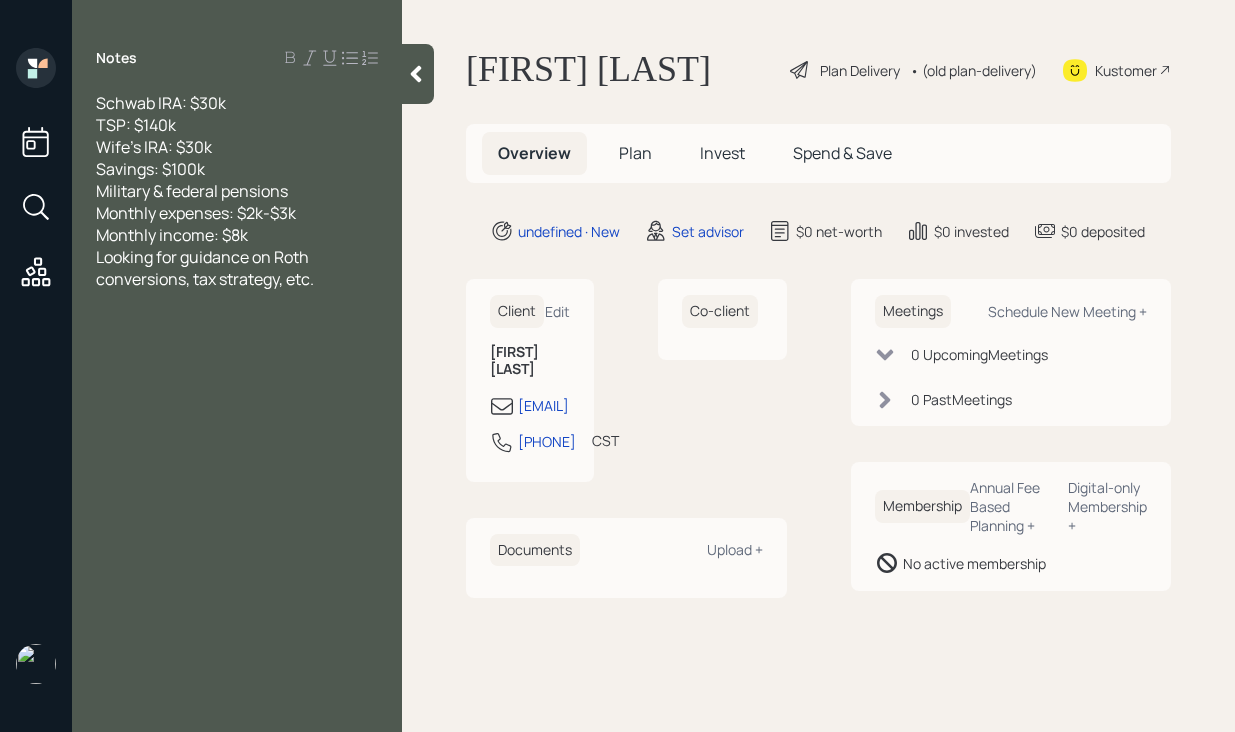click on "Schwab IRA: $30k
TSP: $140k
Wife's IRA: $30k
Savings: $100k
Military & federal pensions
Monthly expenses: $2k-$3k
Monthly income: $8k" at bounding box center (196, 169) 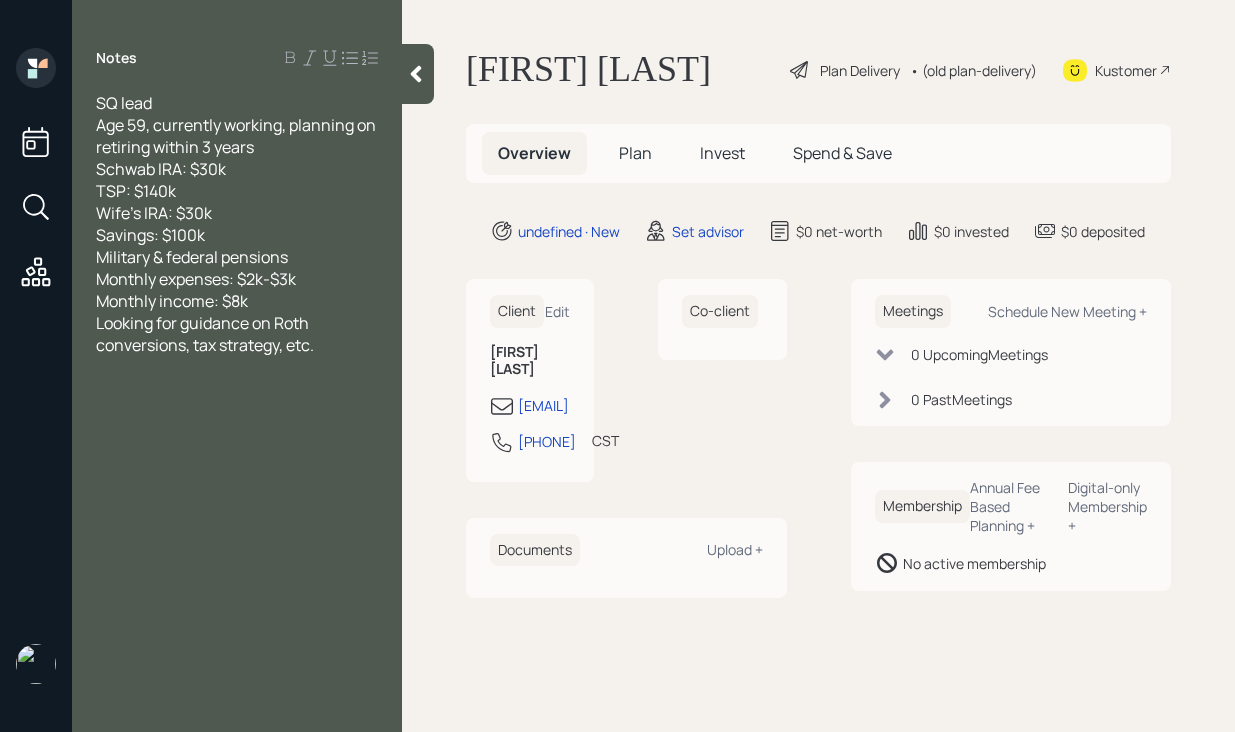 click at bounding box center [418, 74] 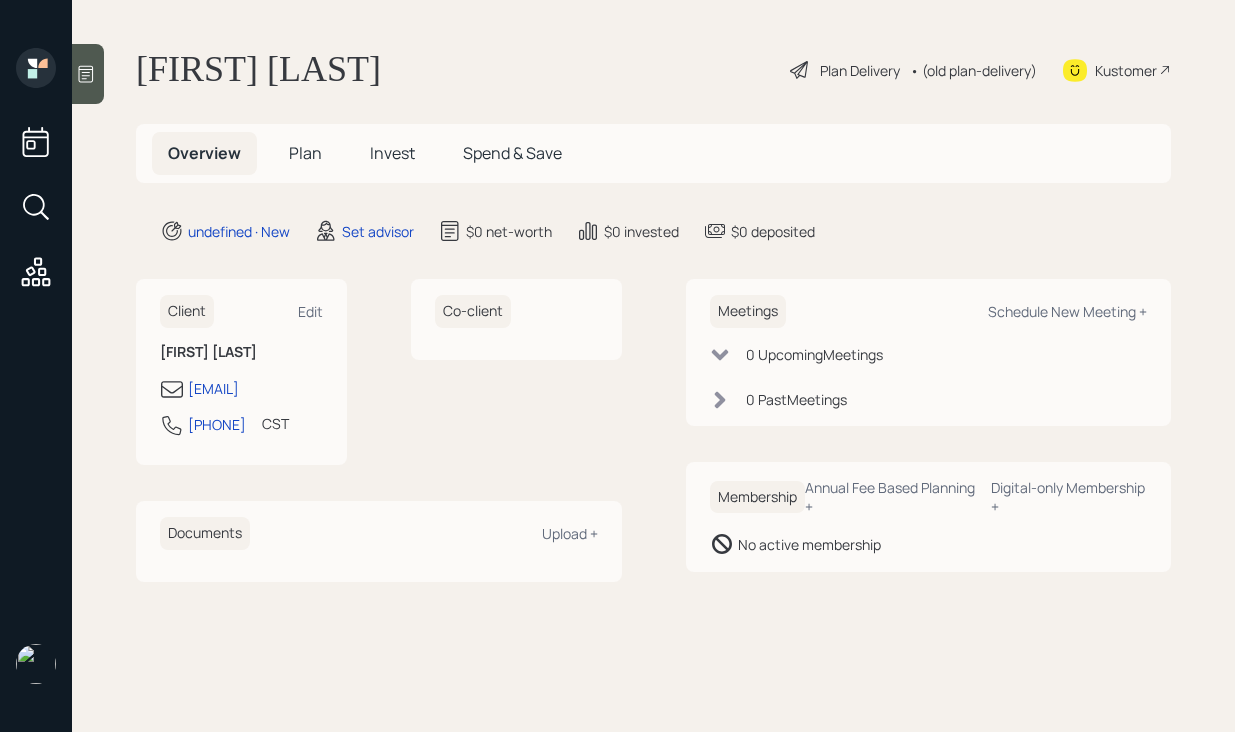 click at bounding box center (88, 74) 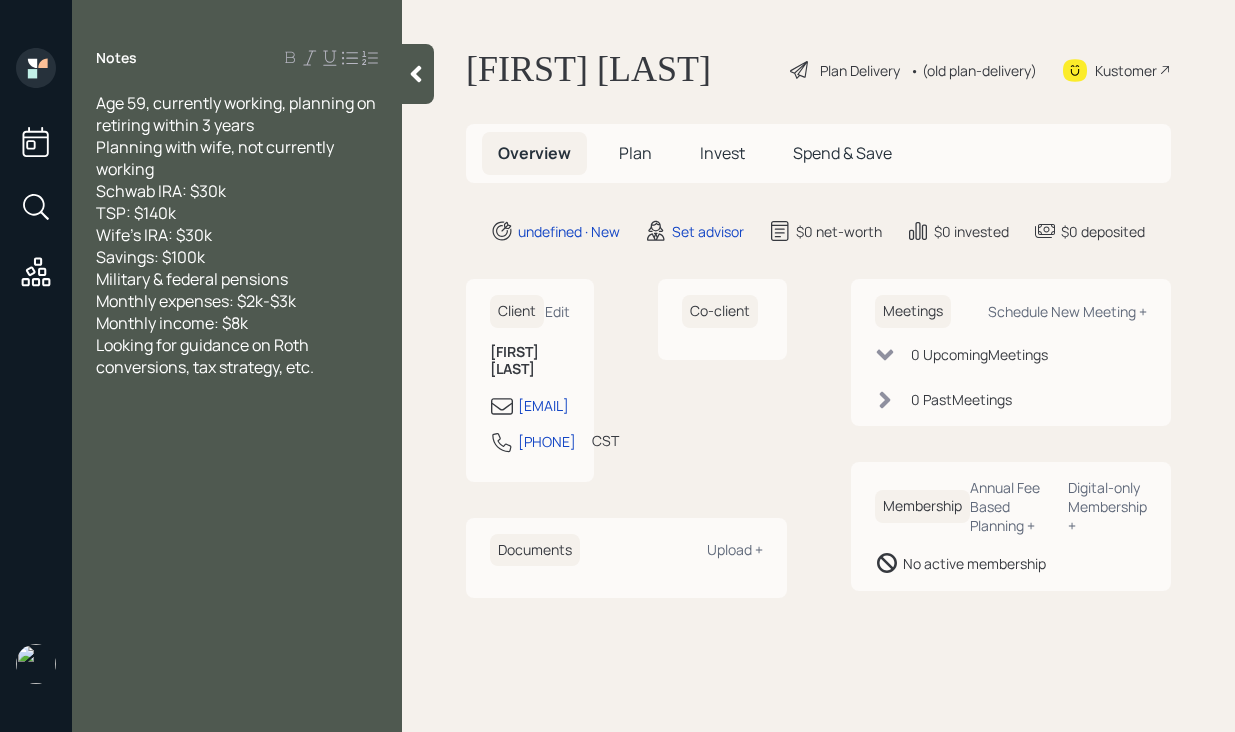 click on "Age 59, currently working, planning on retiring within 3 years
Planning with wife, not currently working
Schwab IRA: $30k
TSP: $140k
Wife's IRA: $30k
Savings: $100k
Military & federal pensions
Monthly expenses: $2k-$3k
Monthly income: $8k
Looking for guidance on Roth conversions, tax strategy, etc." at bounding box center (237, 235) 